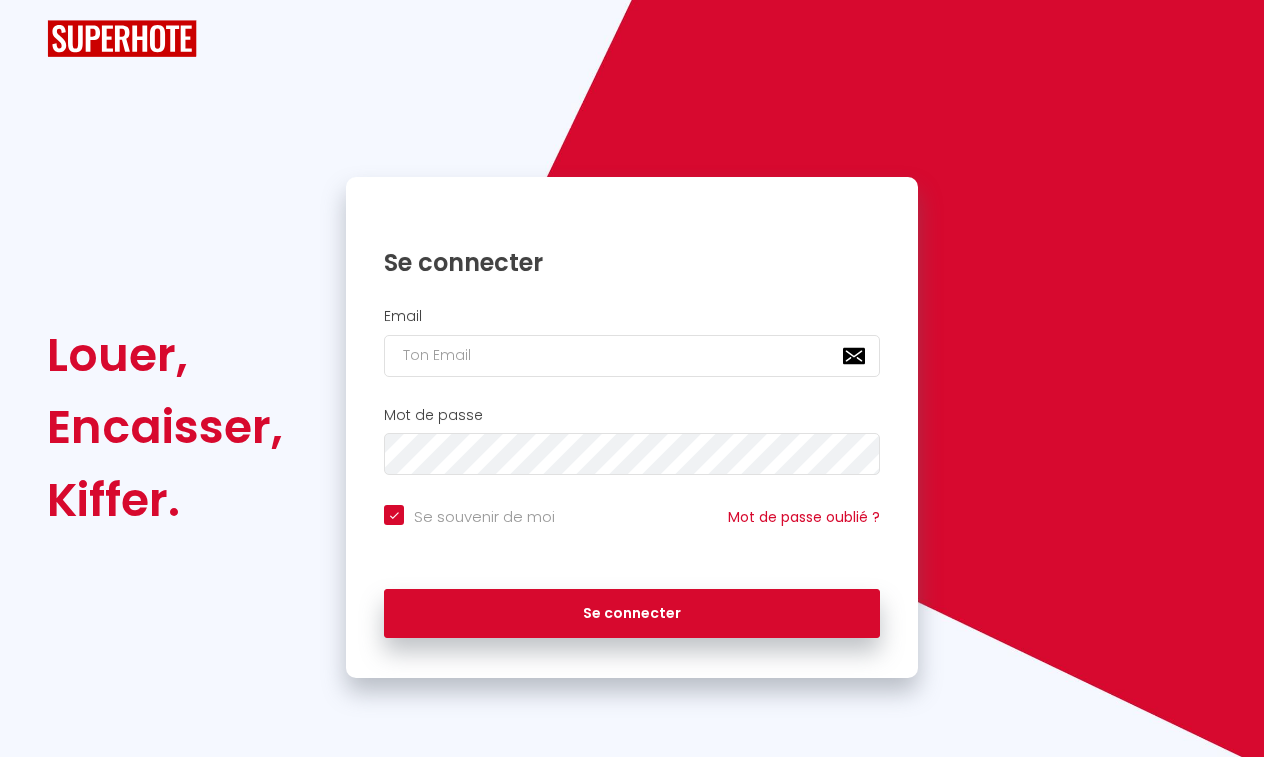 scroll, scrollTop: 0, scrollLeft: 0, axis: both 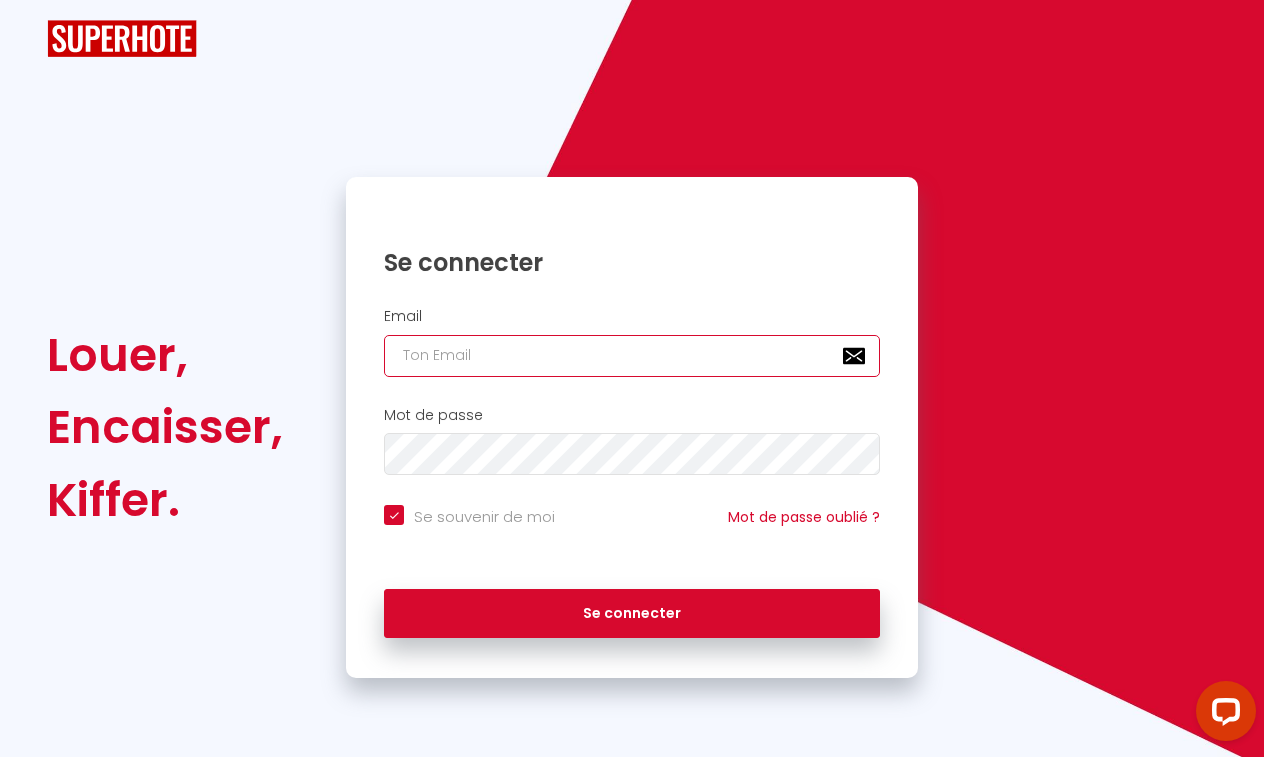 type on "[EMAIL_ADDRESS][DOMAIN_NAME]" 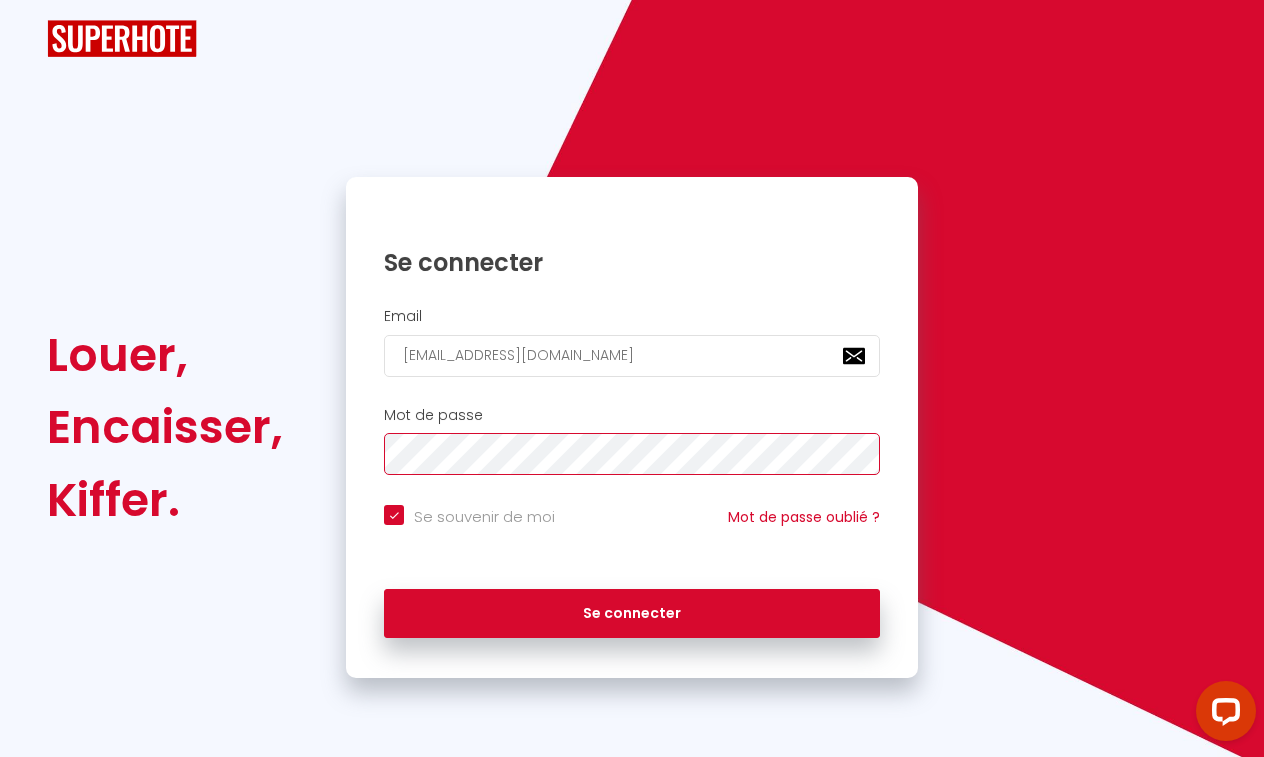 click on "Se connecter" at bounding box center (632, 614) 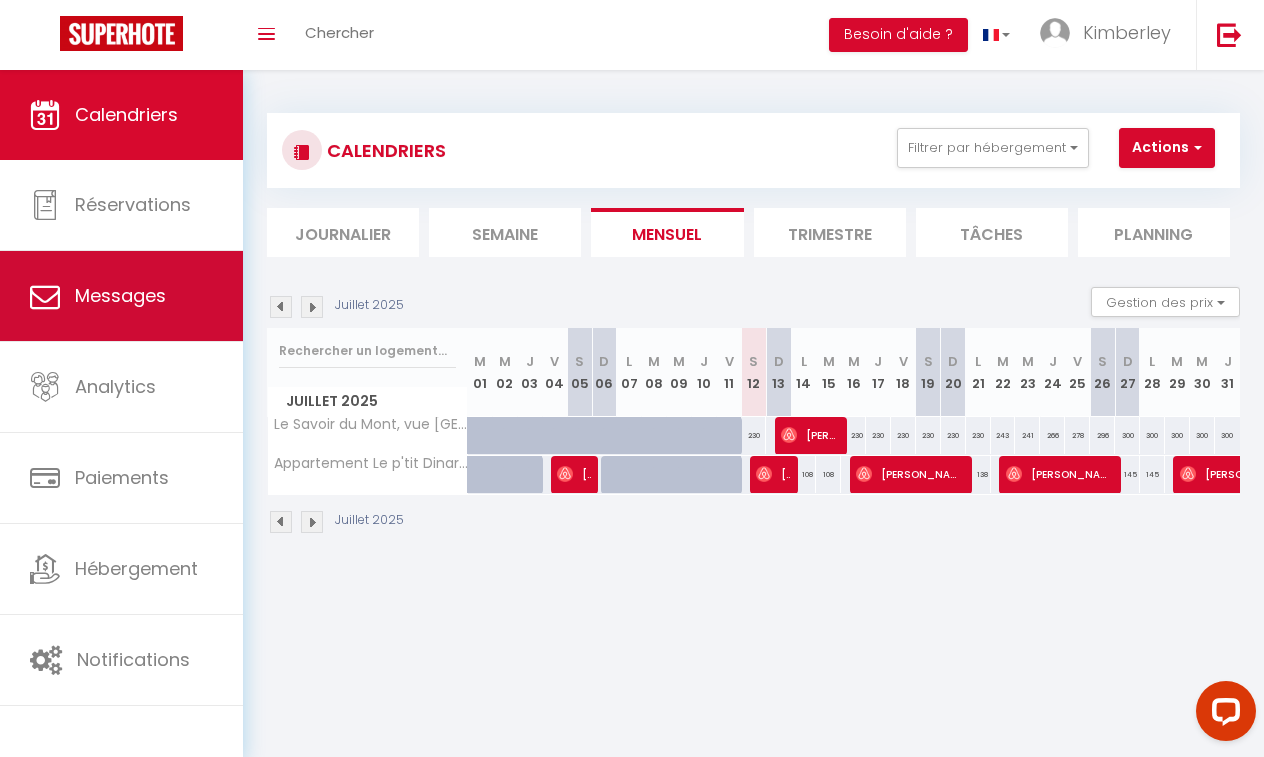 click on "Messages" at bounding box center (120, 295) 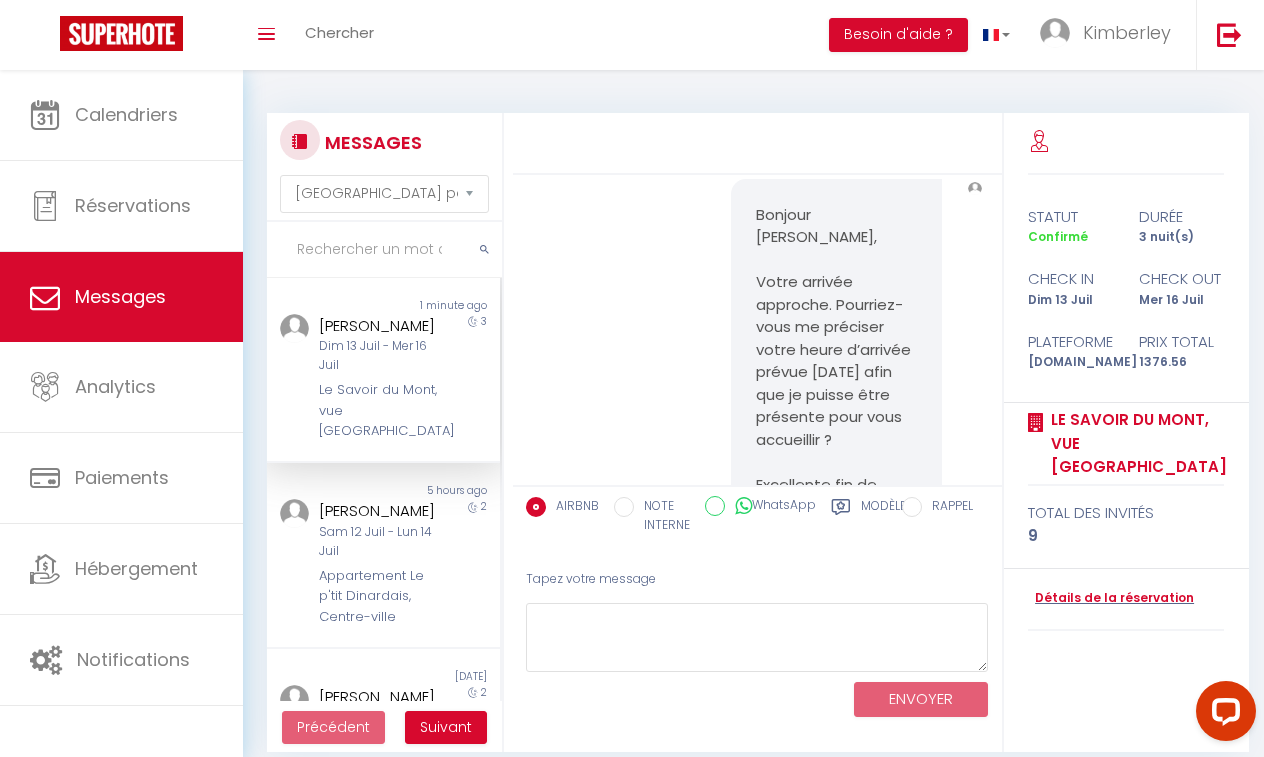 scroll, scrollTop: 9200, scrollLeft: 0, axis: vertical 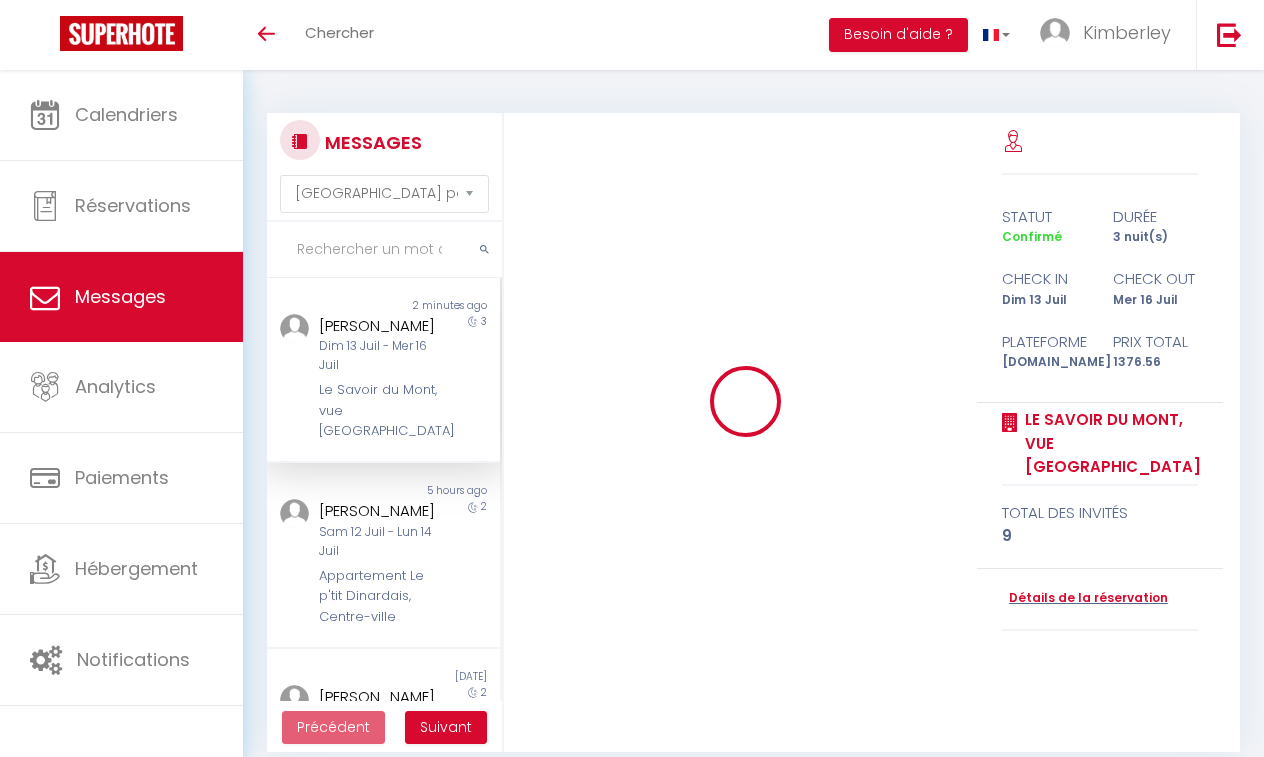 select on "message" 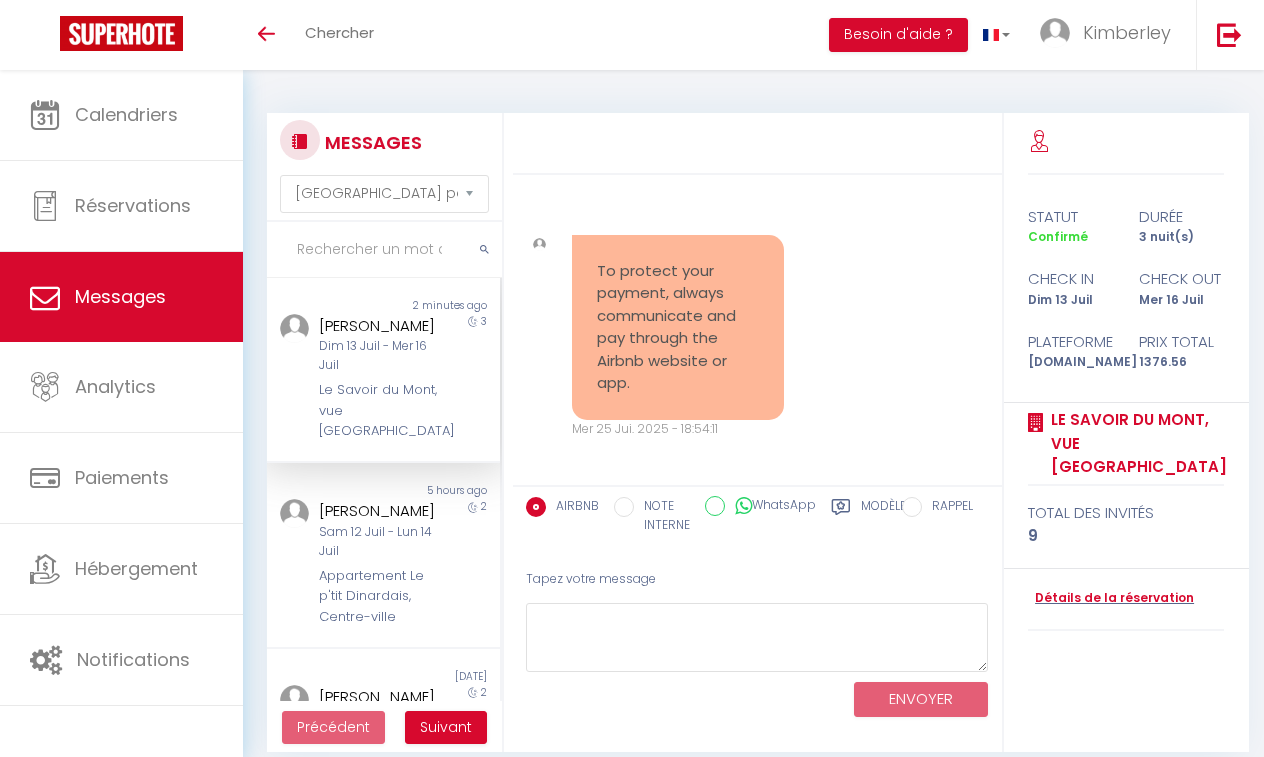 scroll, scrollTop: 9438, scrollLeft: 0, axis: vertical 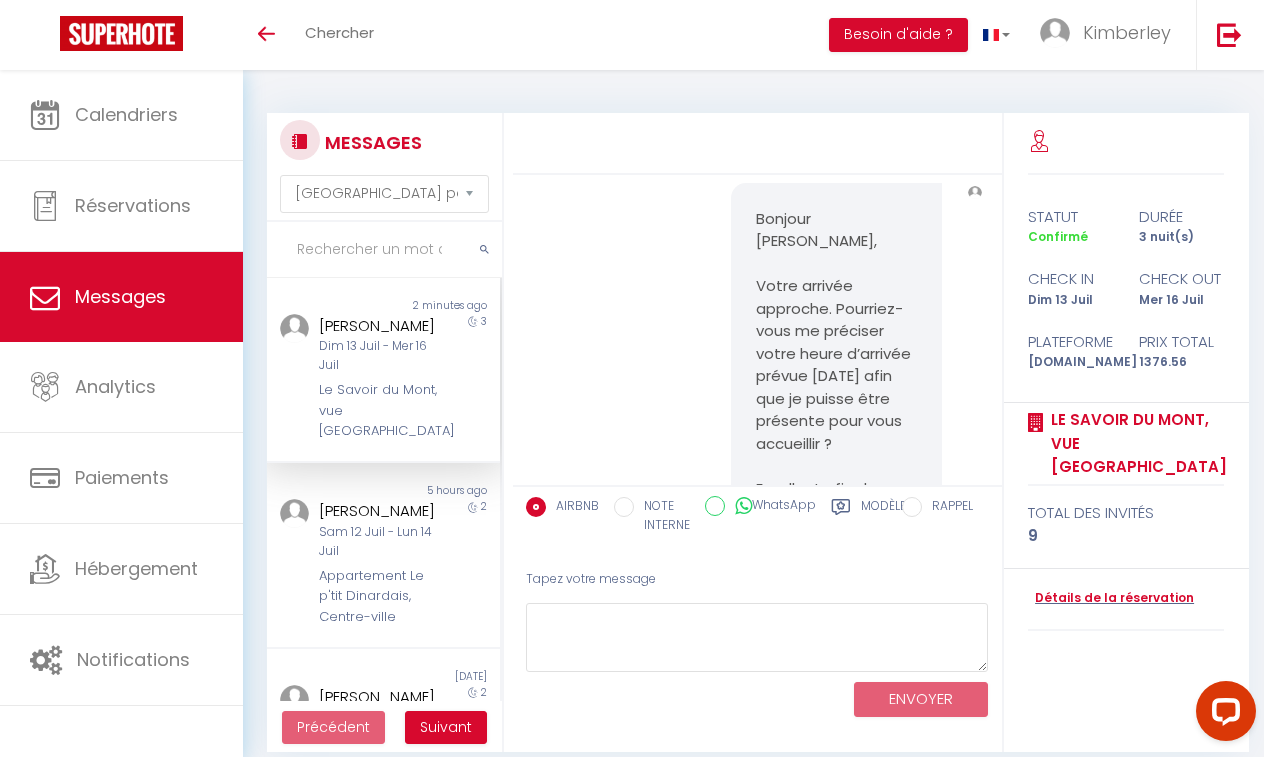 click on "Bonjour [PERSON_NAME],
Votre arrivée approche. Pourriez-vous me préciser votre heure d’arrivée prévue [DATE] afin que je puisse être présente pour vous accueillir ?
Excellente fin de journée,
Kimberley
Au Bon Vent Conciergerie" at bounding box center [836, 410] 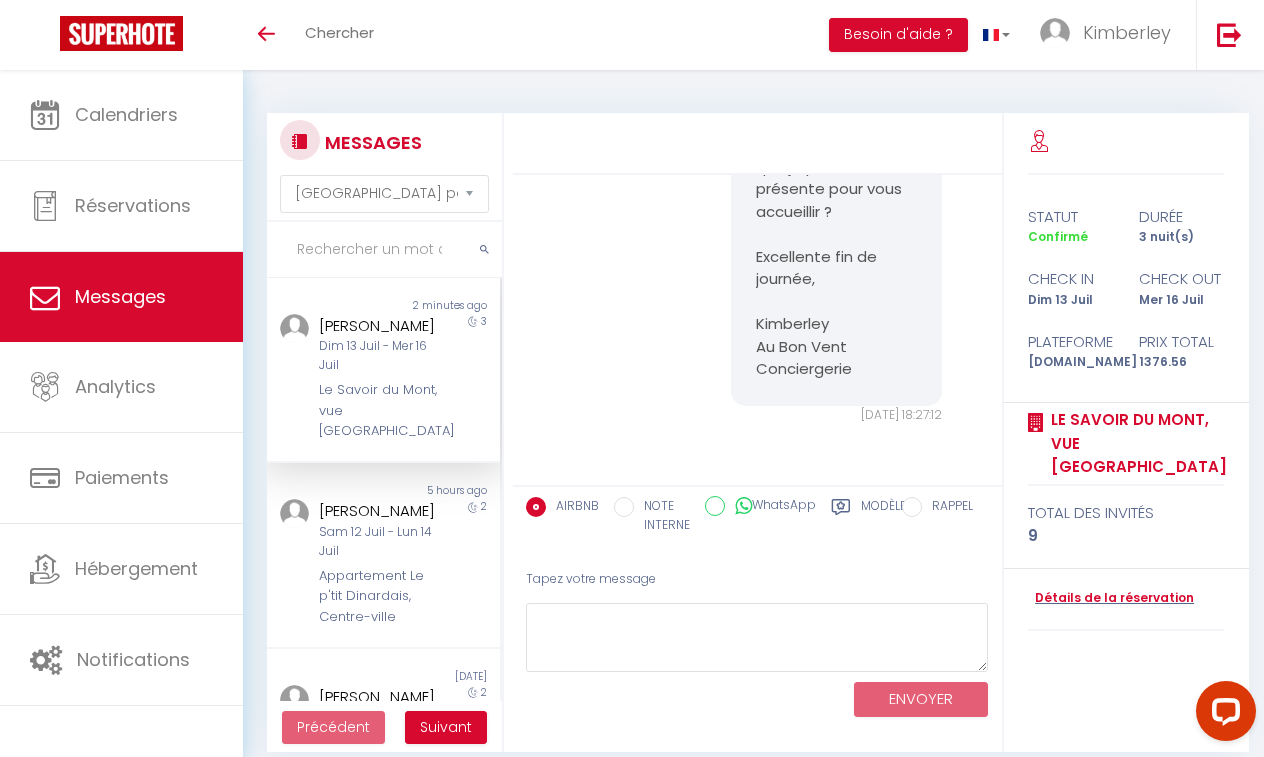 scroll, scrollTop: 9438, scrollLeft: 0, axis: vertical 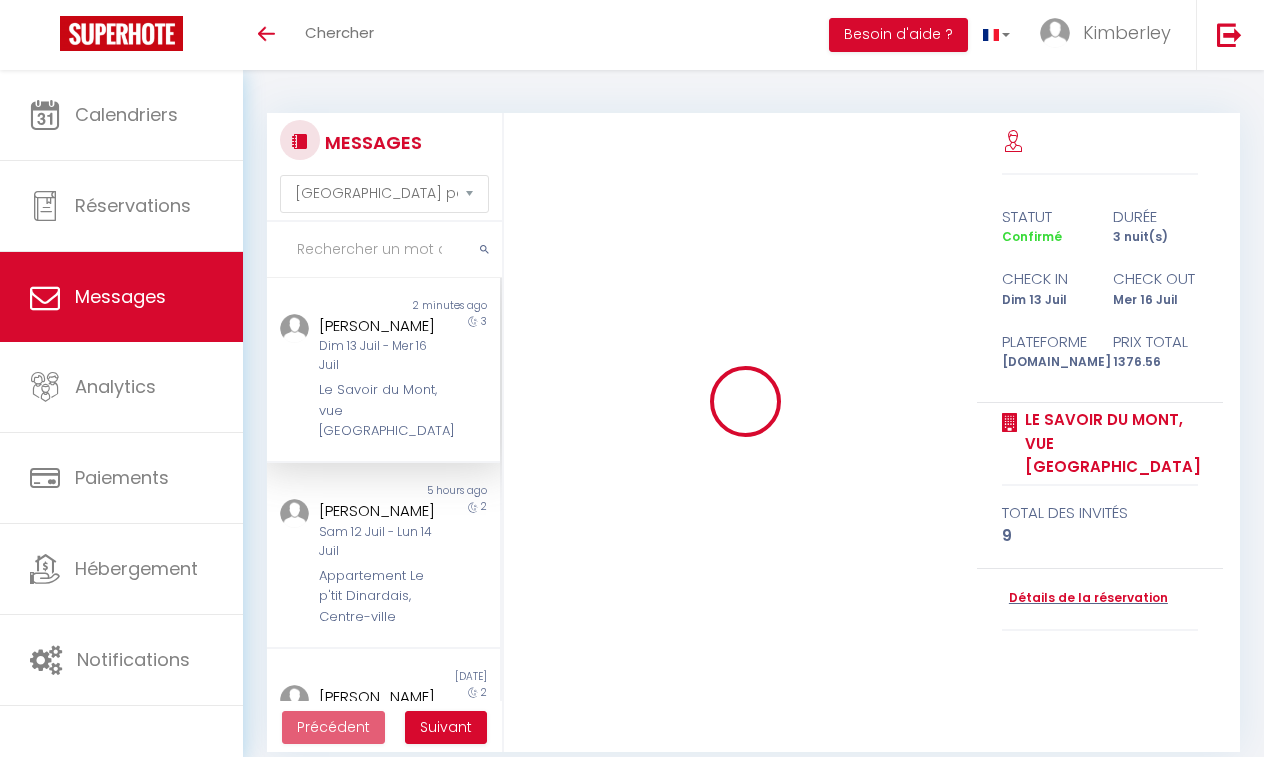 select on "message" 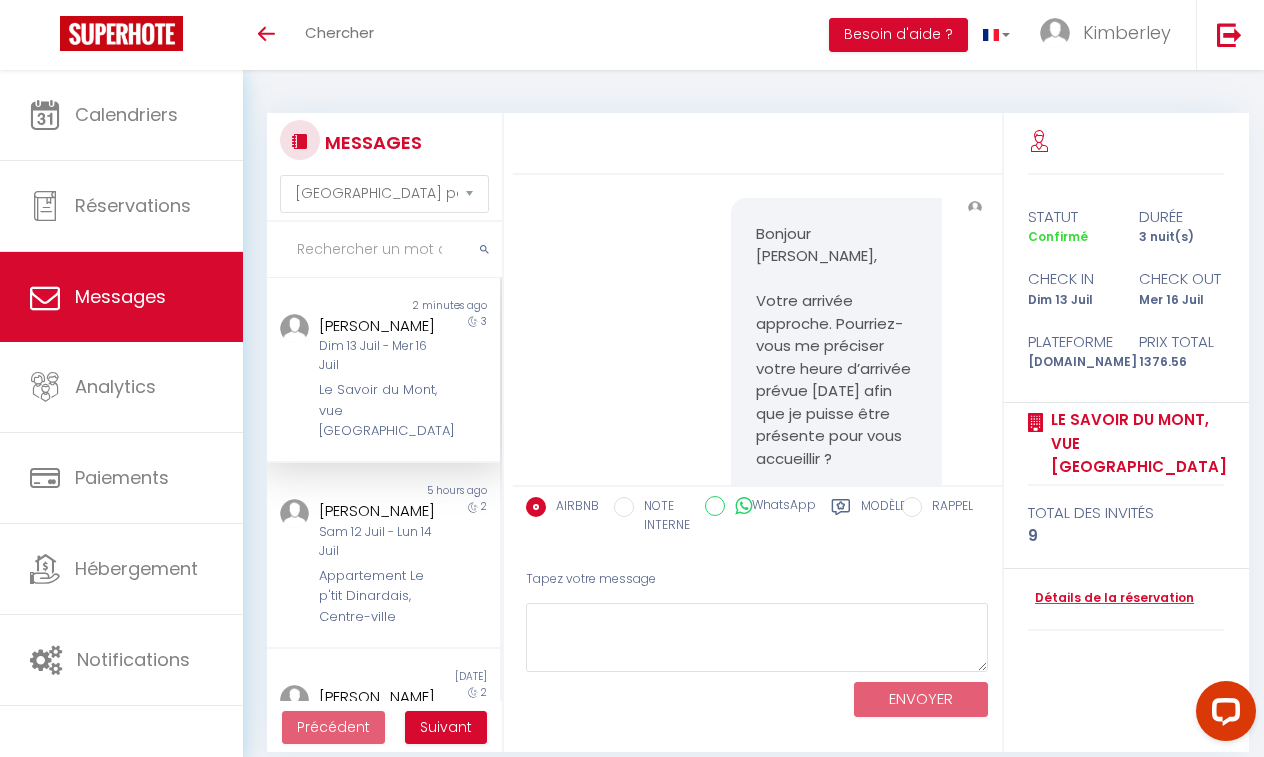 scroll, scrollTop: 0, scrollLeft: 0, axis: both 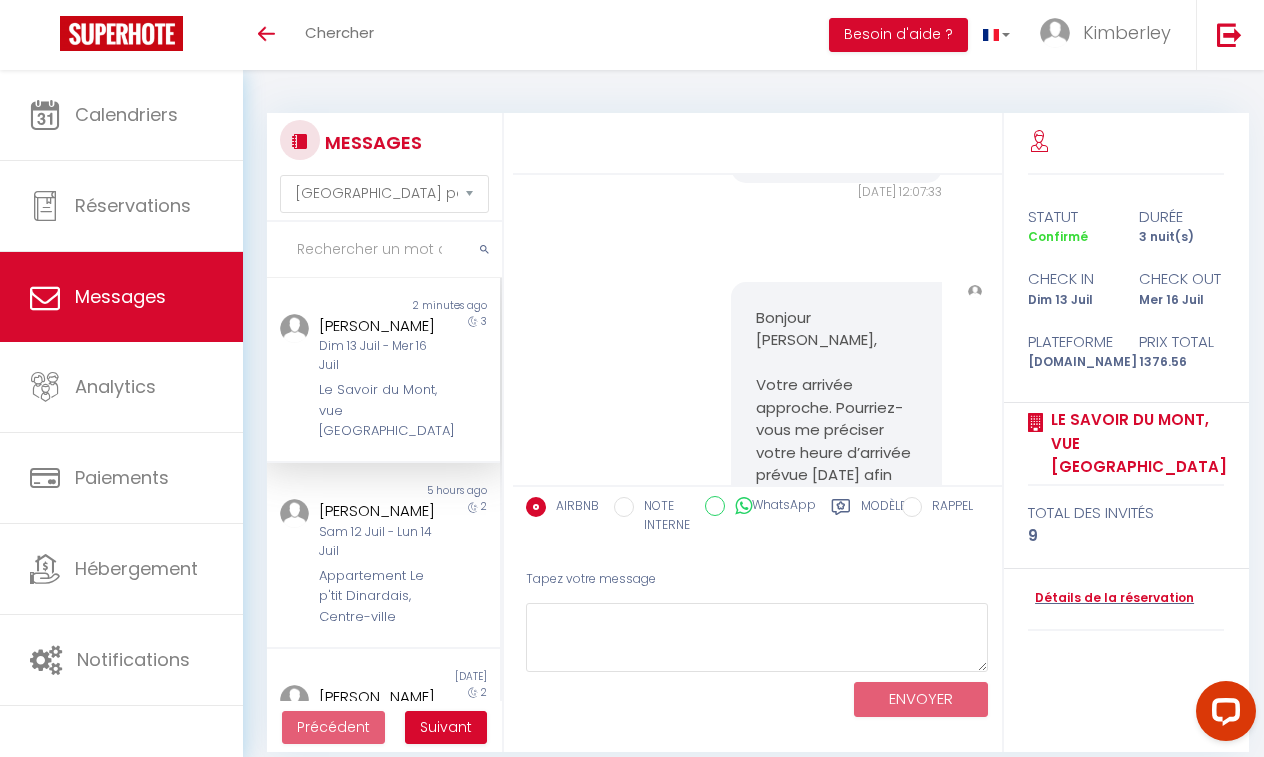 click on "Bonjour [PERSON_NAME],
Votre arrivée approche. Pourriez-vous me préciser votre heure d’arrivée prévue [DATE] afin que je puisse être présente pour vous accueillir ?
Excellente fin de journée,
Kimberley
Au Bon Vent Conciergerie" at bounding box center (836, 509) 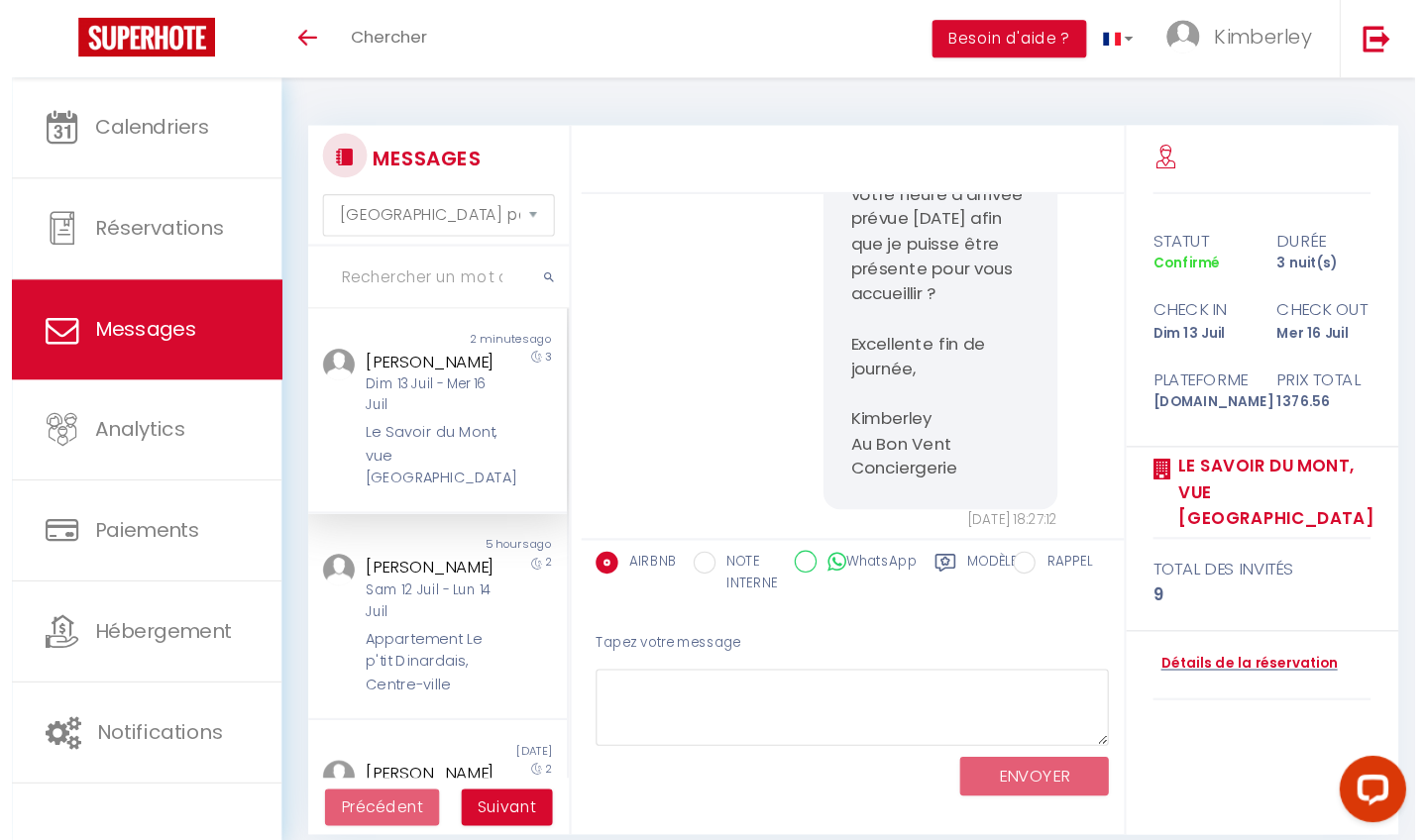 scroll, scrollTop: 9295, scrollLeft: 0, axis: vertical 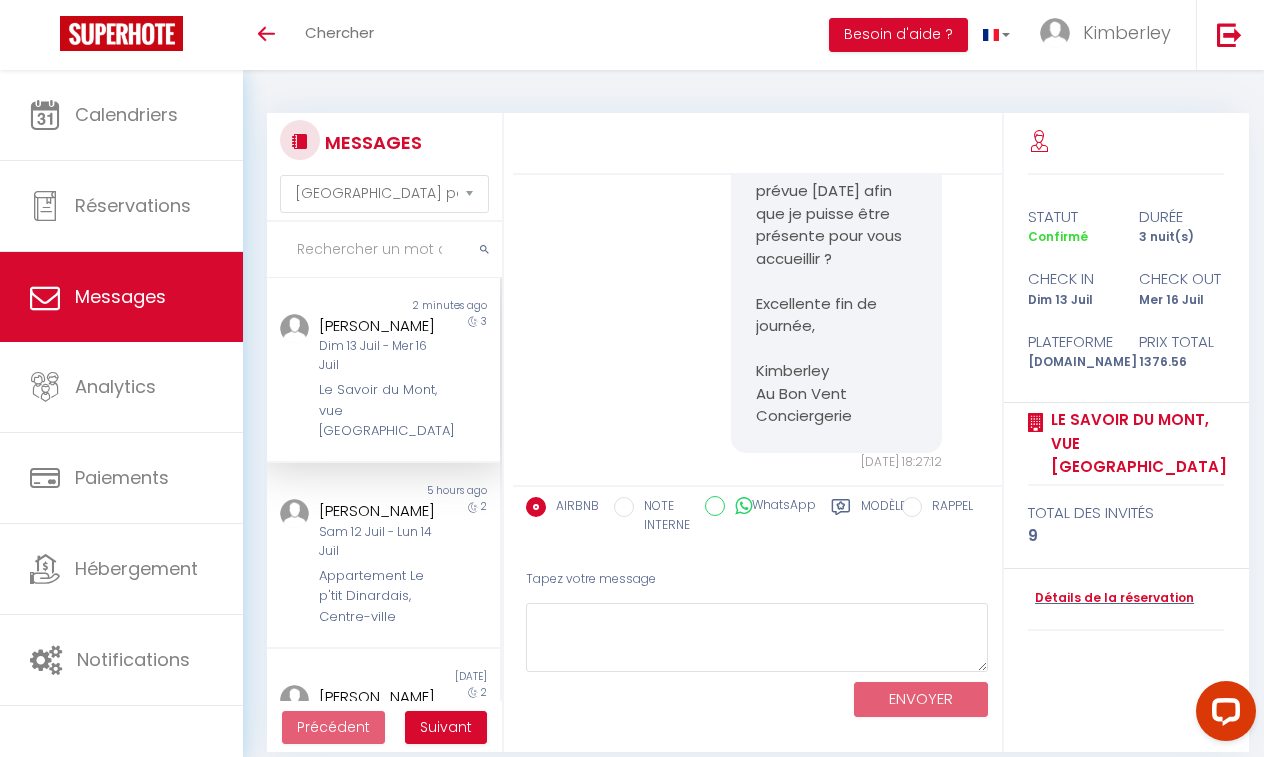 click on "Bonjour [PERSON_NAME],
Votre arrivée approche. Pourriez-vous me préciser votre heure d’arrivée prévue [DATE] afin que je puisse être présente pour vous accueillir ?
Excellente fin de journée,
Kimberley
Au Bon Vent Conciergerie" at bounding box center [836, 225] 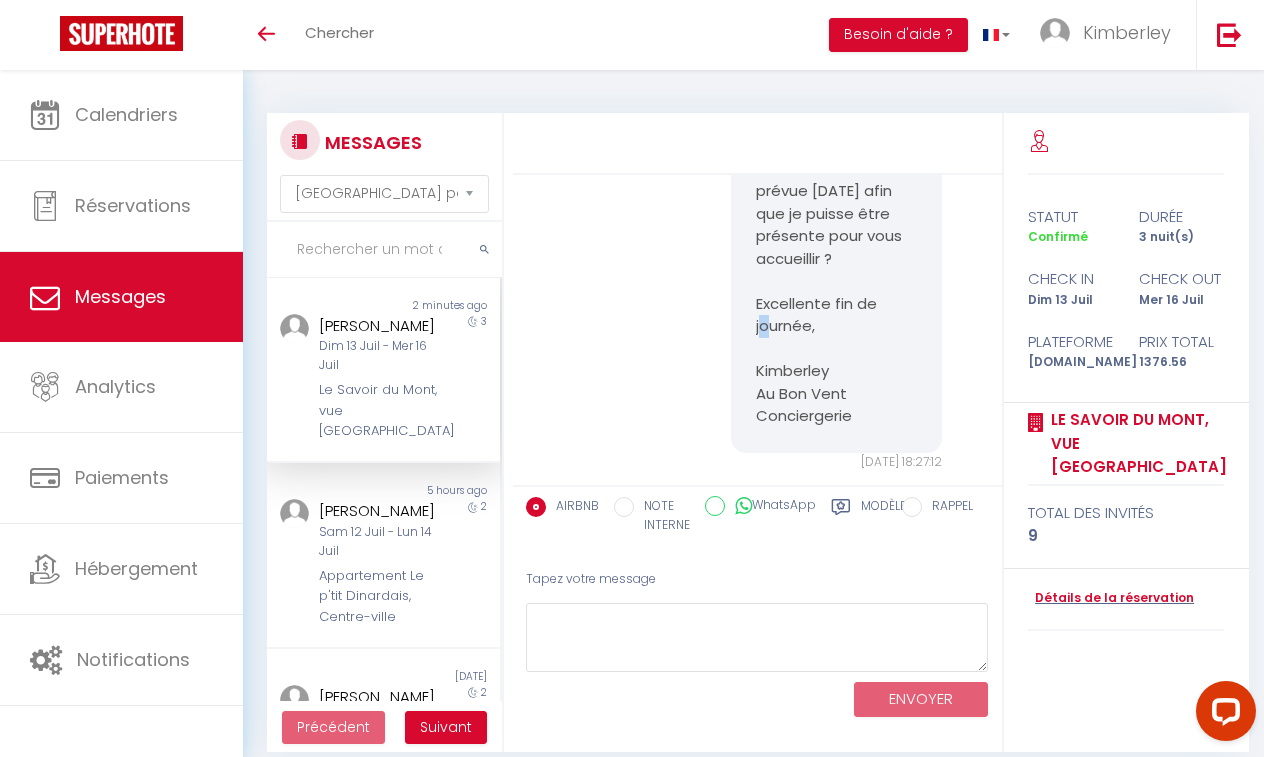 click on "Bonjour [PERSON_NAME],
Votre arrivée approche. Pourriez-vous me préciser votre heure d’arrivée prévue [DATE] afin que je puisse être présente pour vous accueillir ?
Excellente fin de journée,
Kimberley
Au Bon Vent Conciergerie" at bounding box center [836, 225] 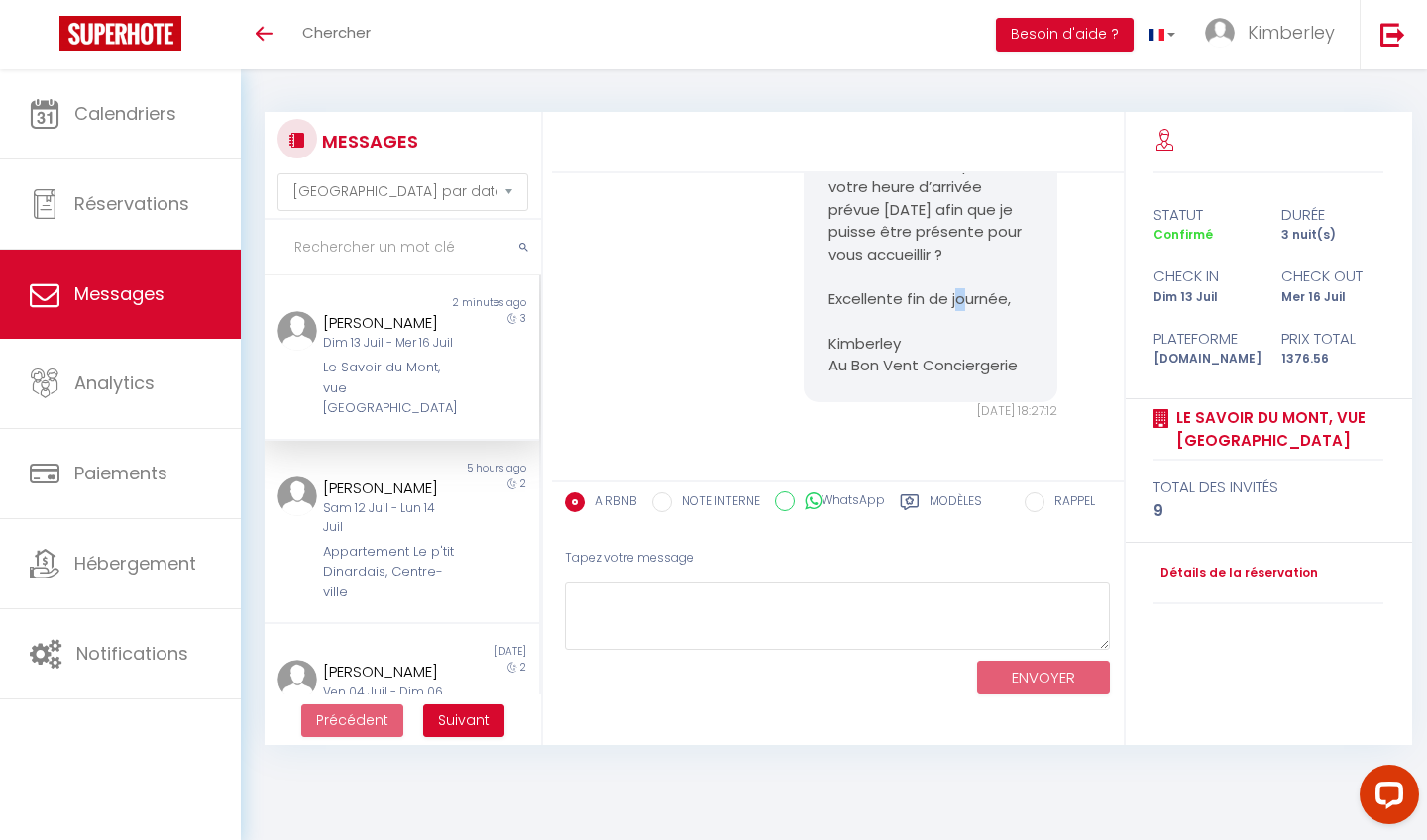 scroll, scrollTop: 8085, scrollLeft: 0, axis: vertical 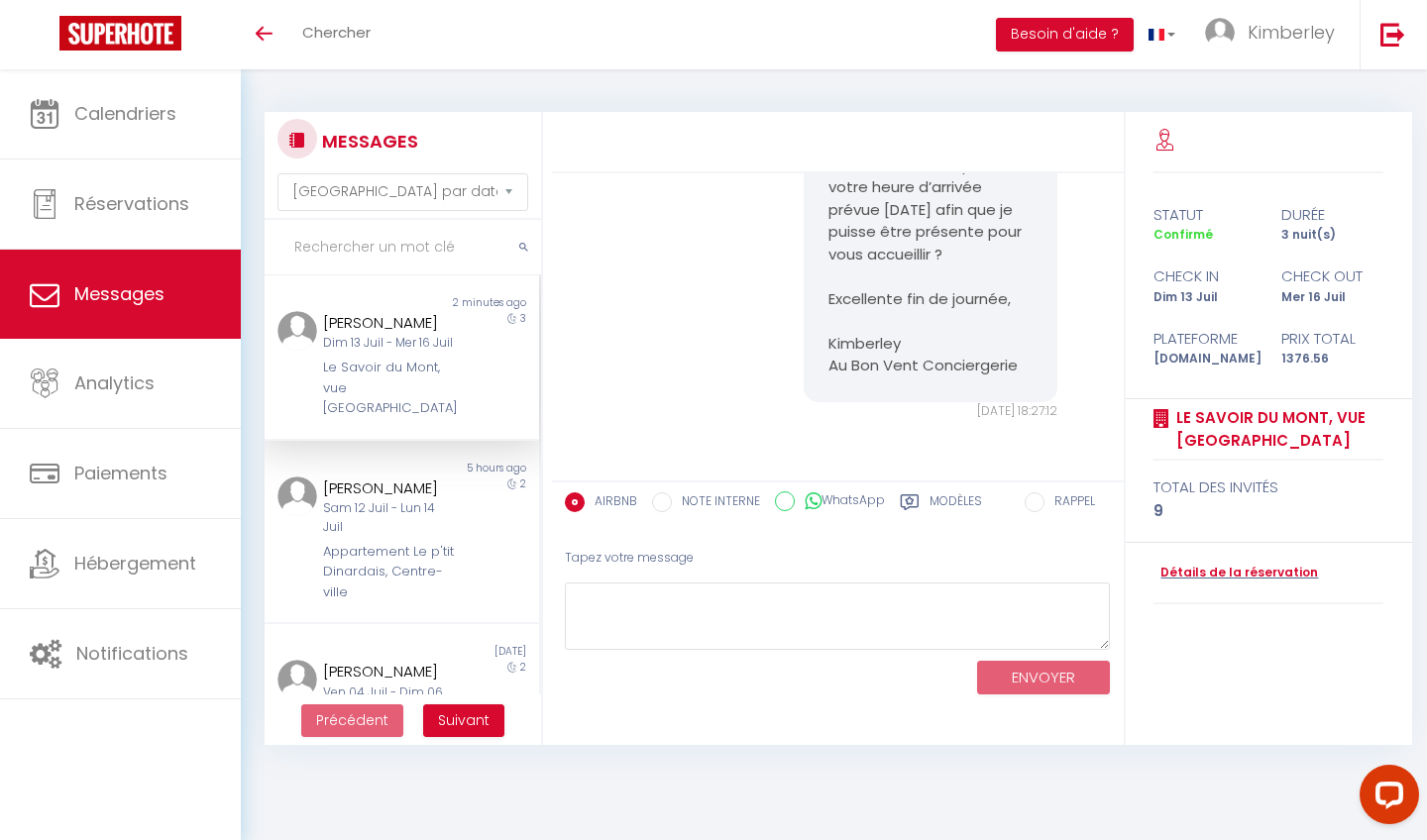 click on "Bonjour [PERSON_NAME],
Votre arrivée approche. Pourriez-vous me préciser votre heure d’arrivée prévue [DATE] afin que je puisse être présente pour vous accueillir ?
Excellente fin de journée,
Kimberley
Au Bon Vent Conciergerie" at bounding box center [930, 232] 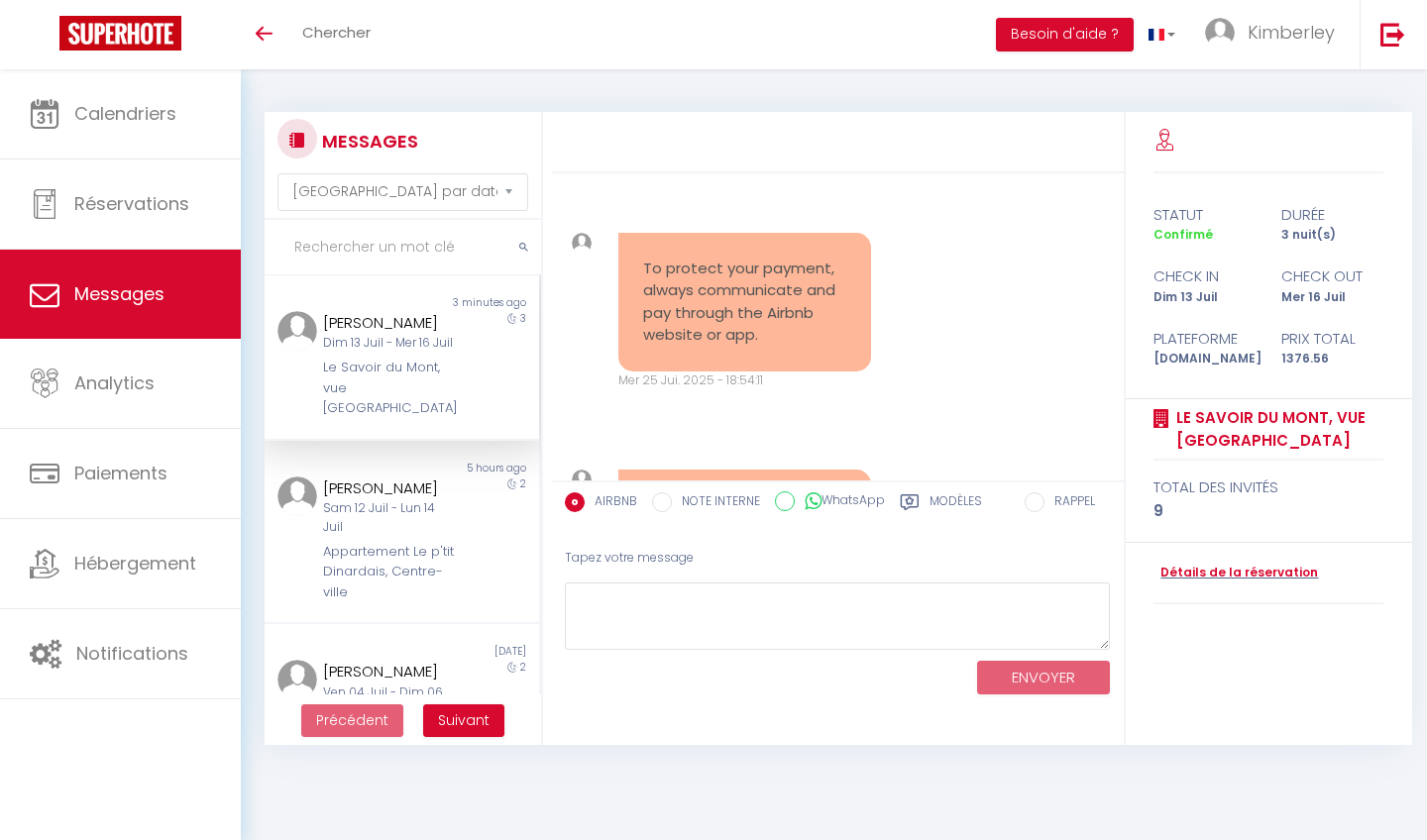 select on "message" 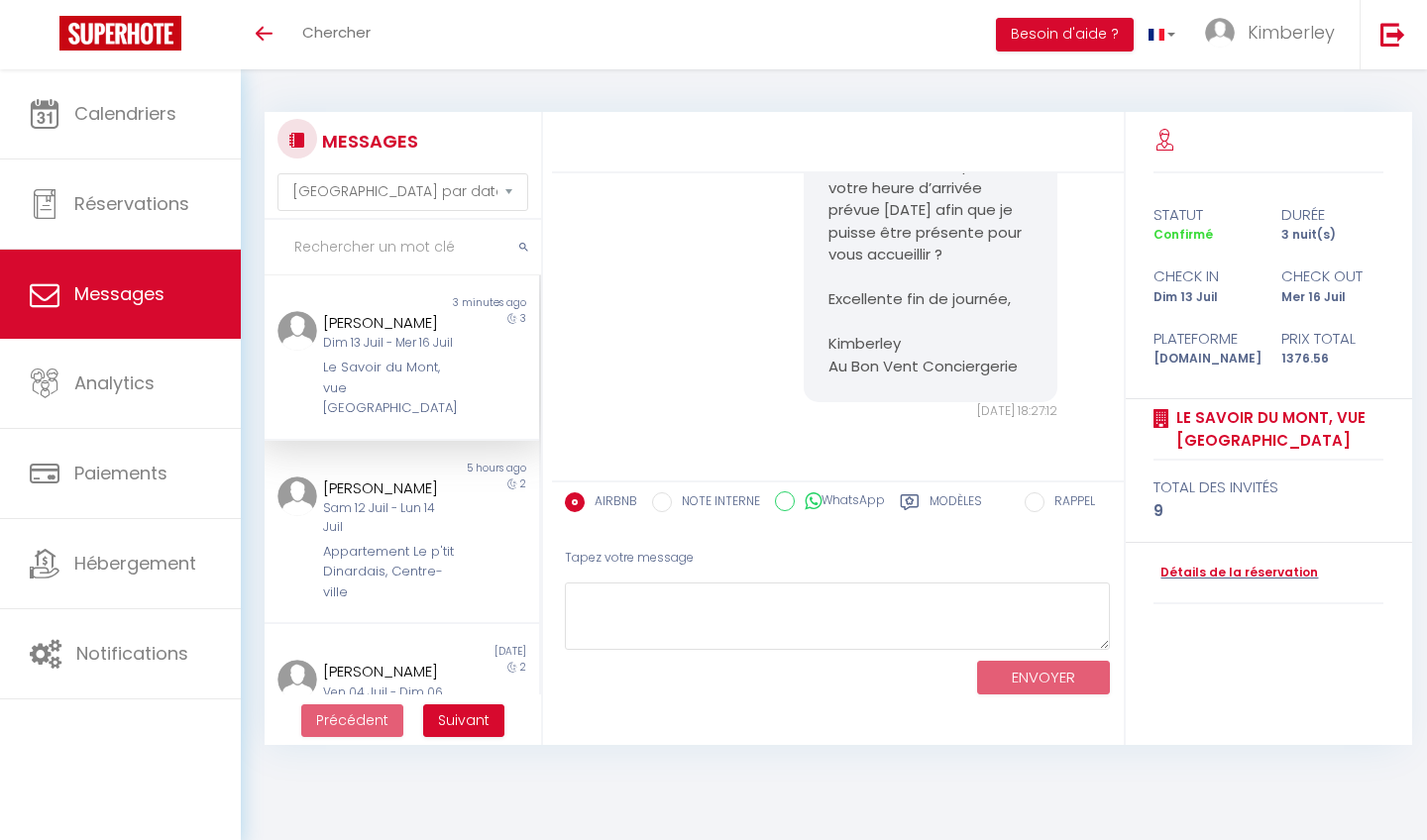 scroll, scrollTop: 8328, scrollLeft: 0, axis: vertical 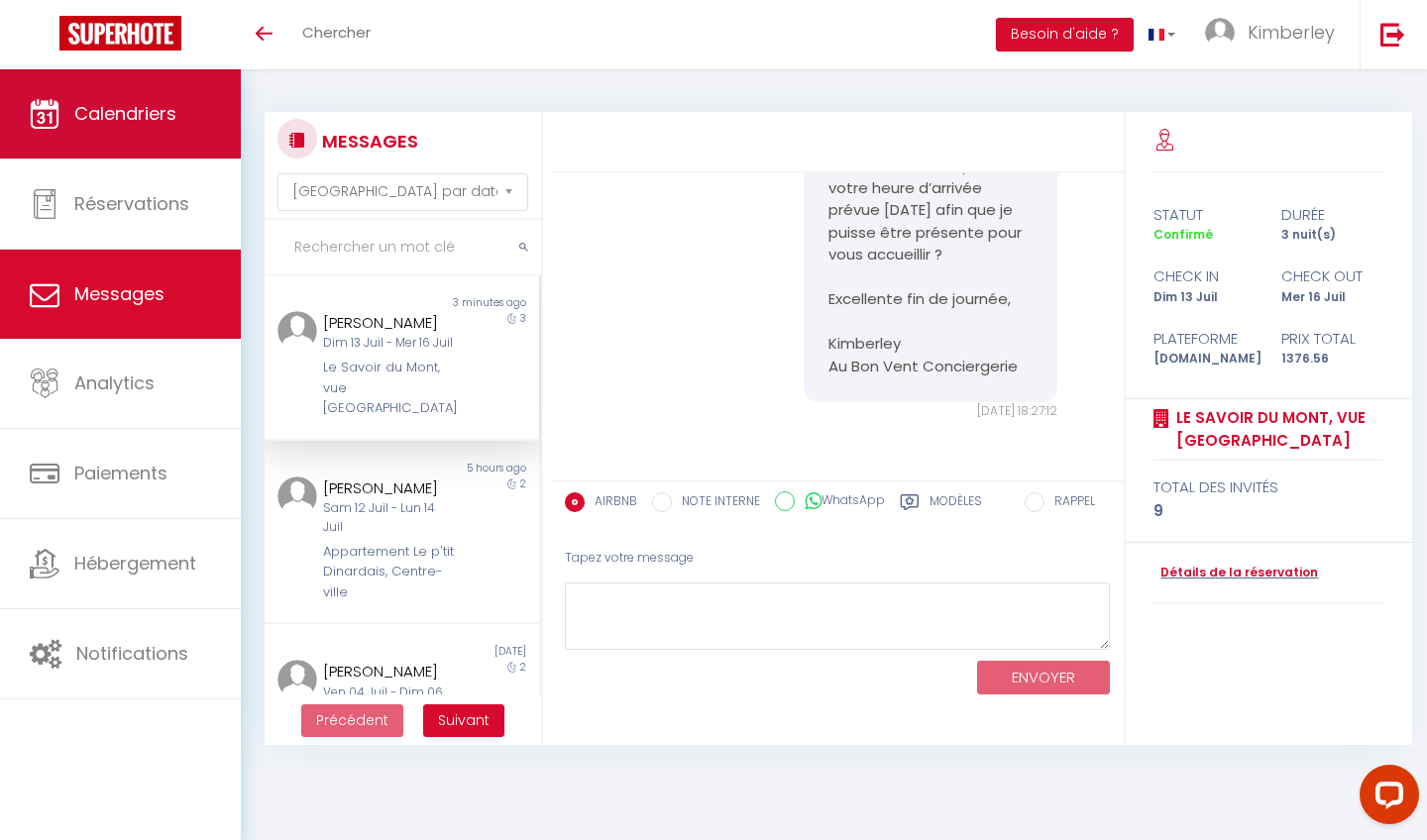 click on "Calendriers" at bounding box center (120, 114) 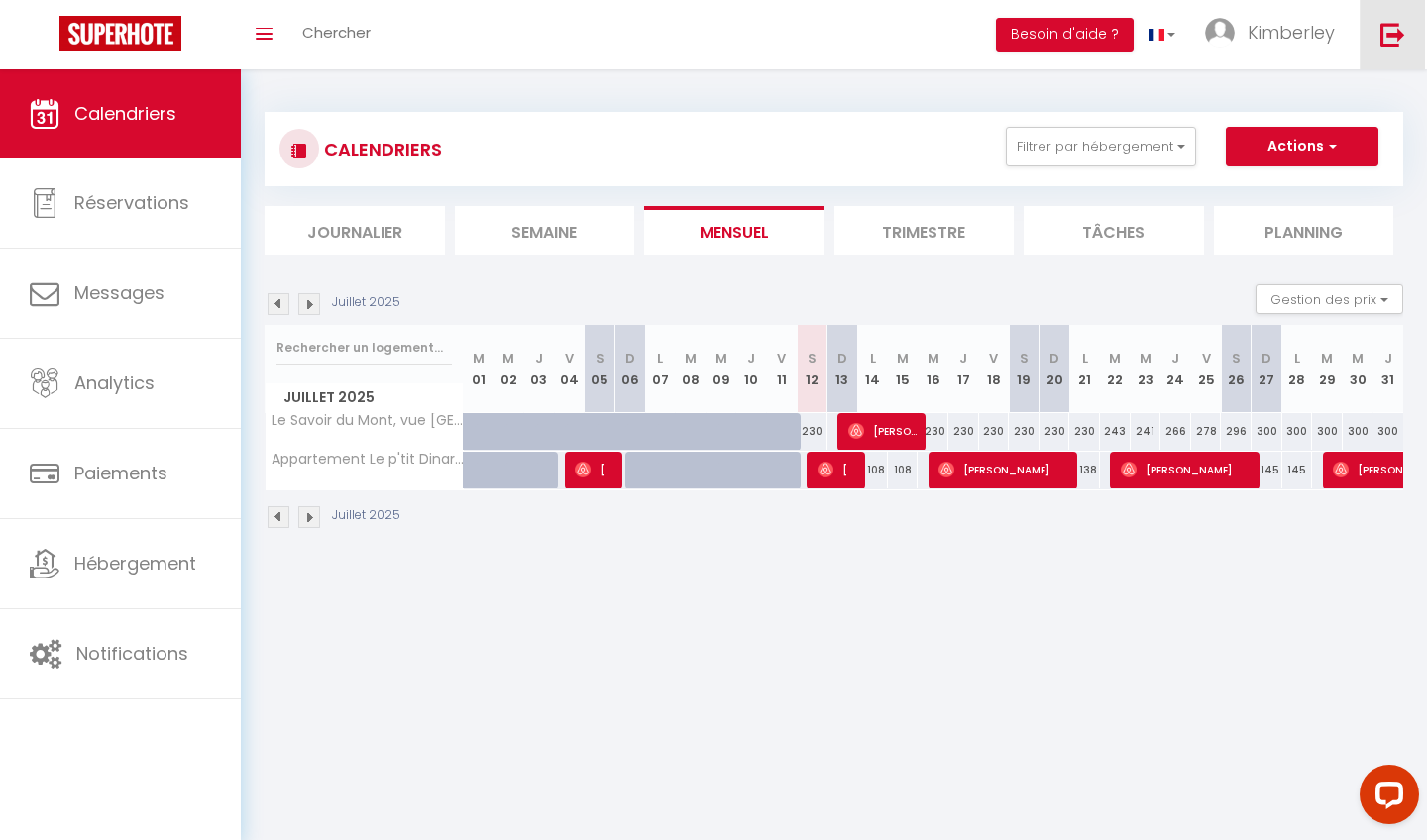 click at bounding box center (1392, 35) 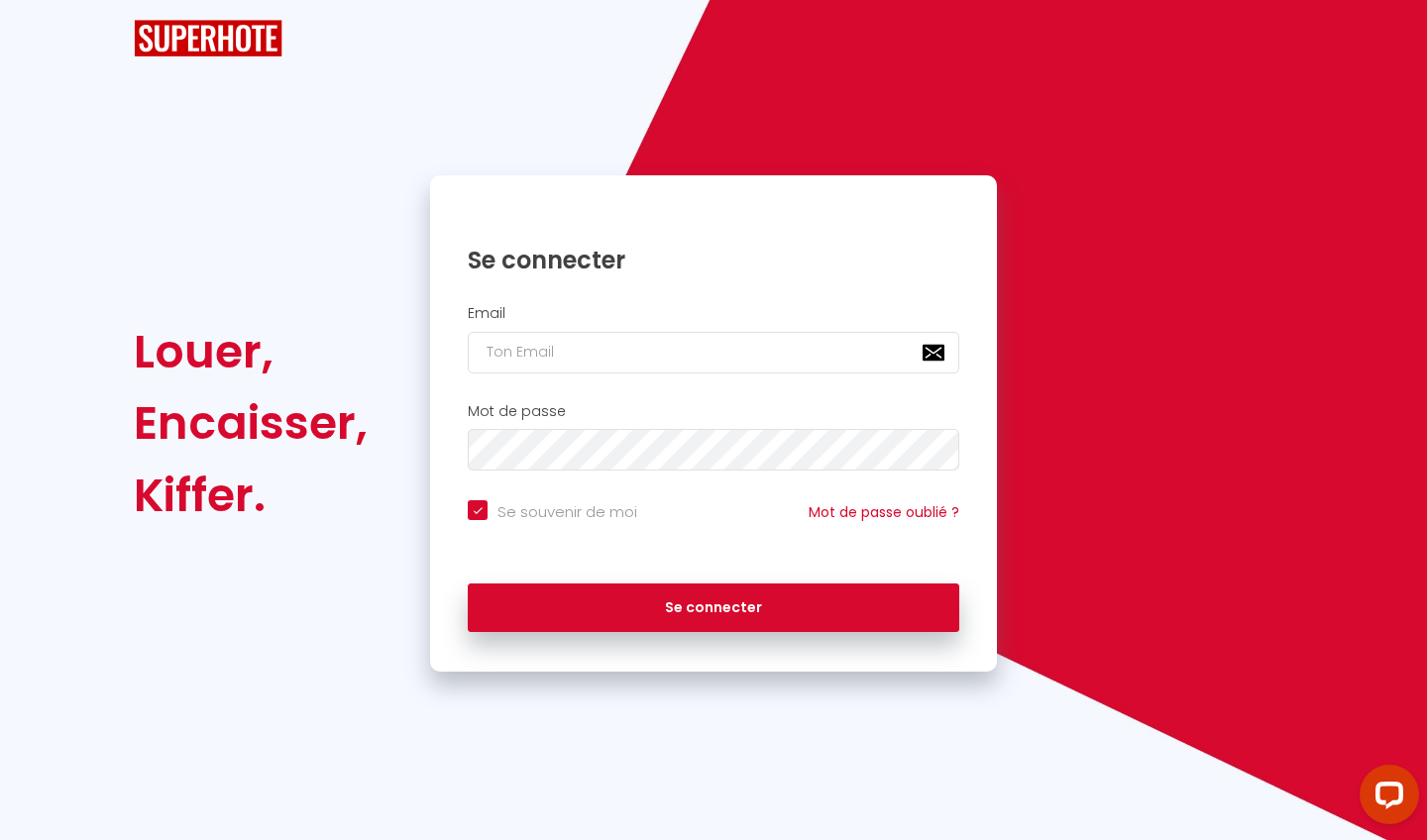 checkbox on "true" 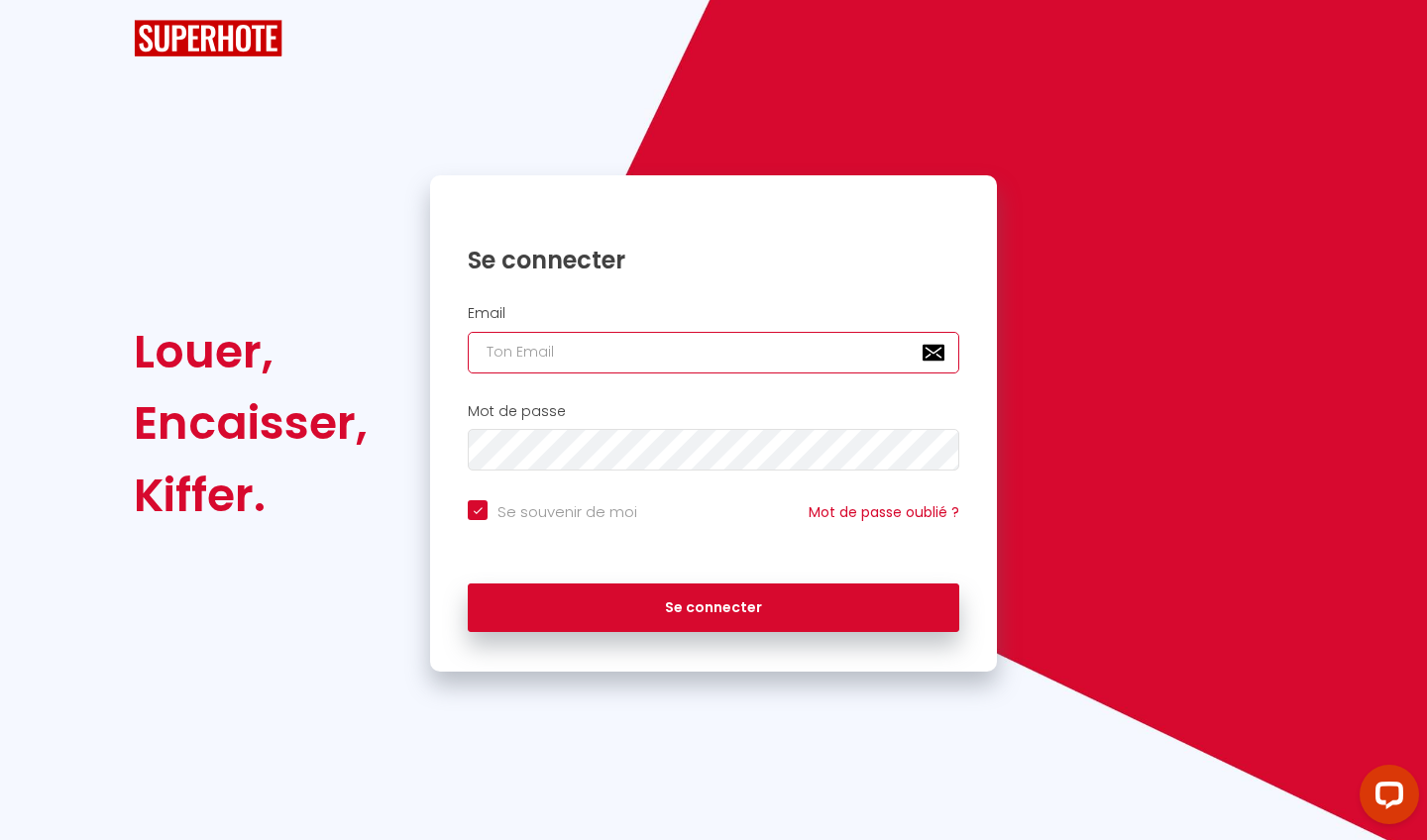 type on "[EMAIL_ADDRESS][DOMAIN_NAME]" 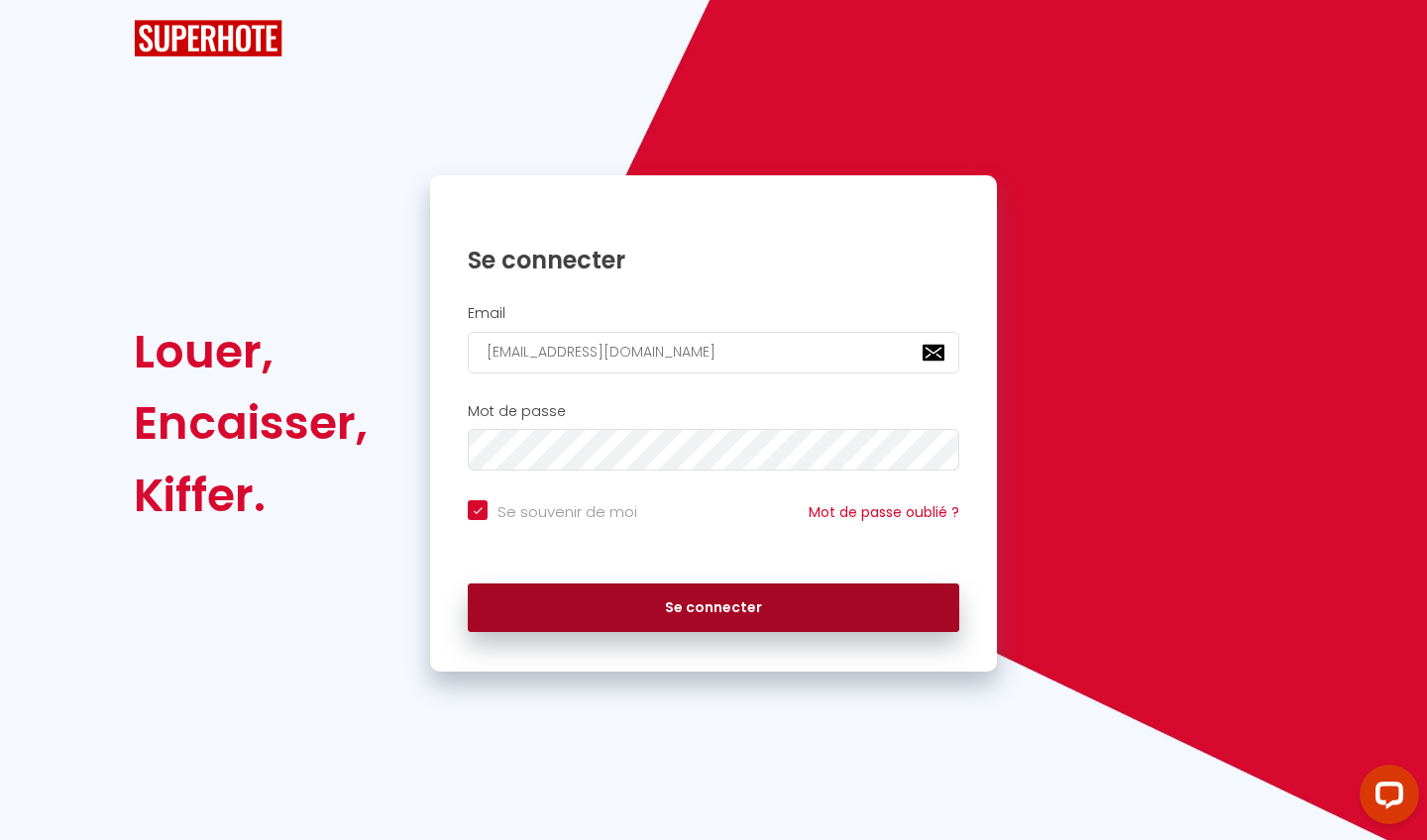 click on "Se connecter" at bounding box center [714, 608] 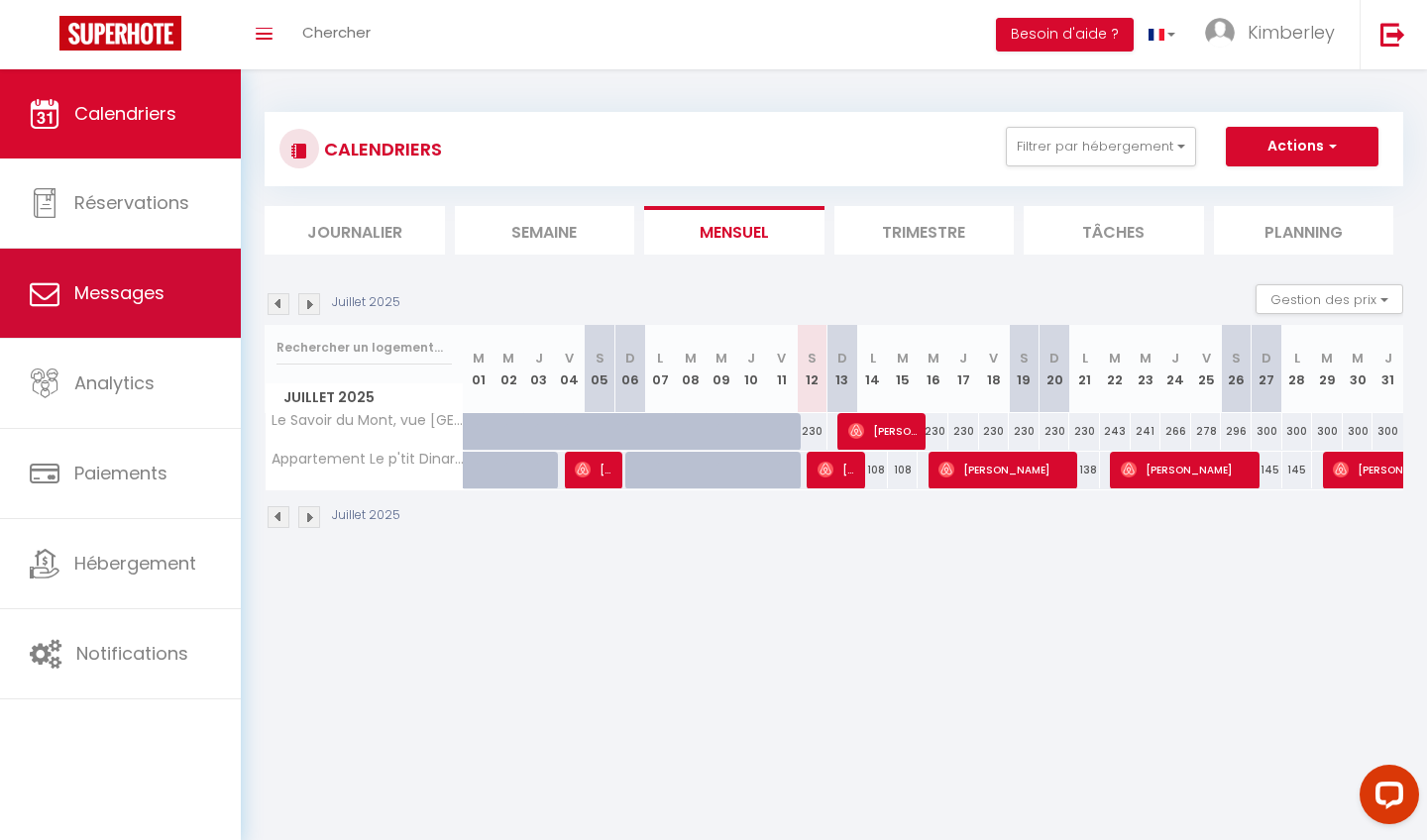 click on "Messages" at bounding box center (120, 293) 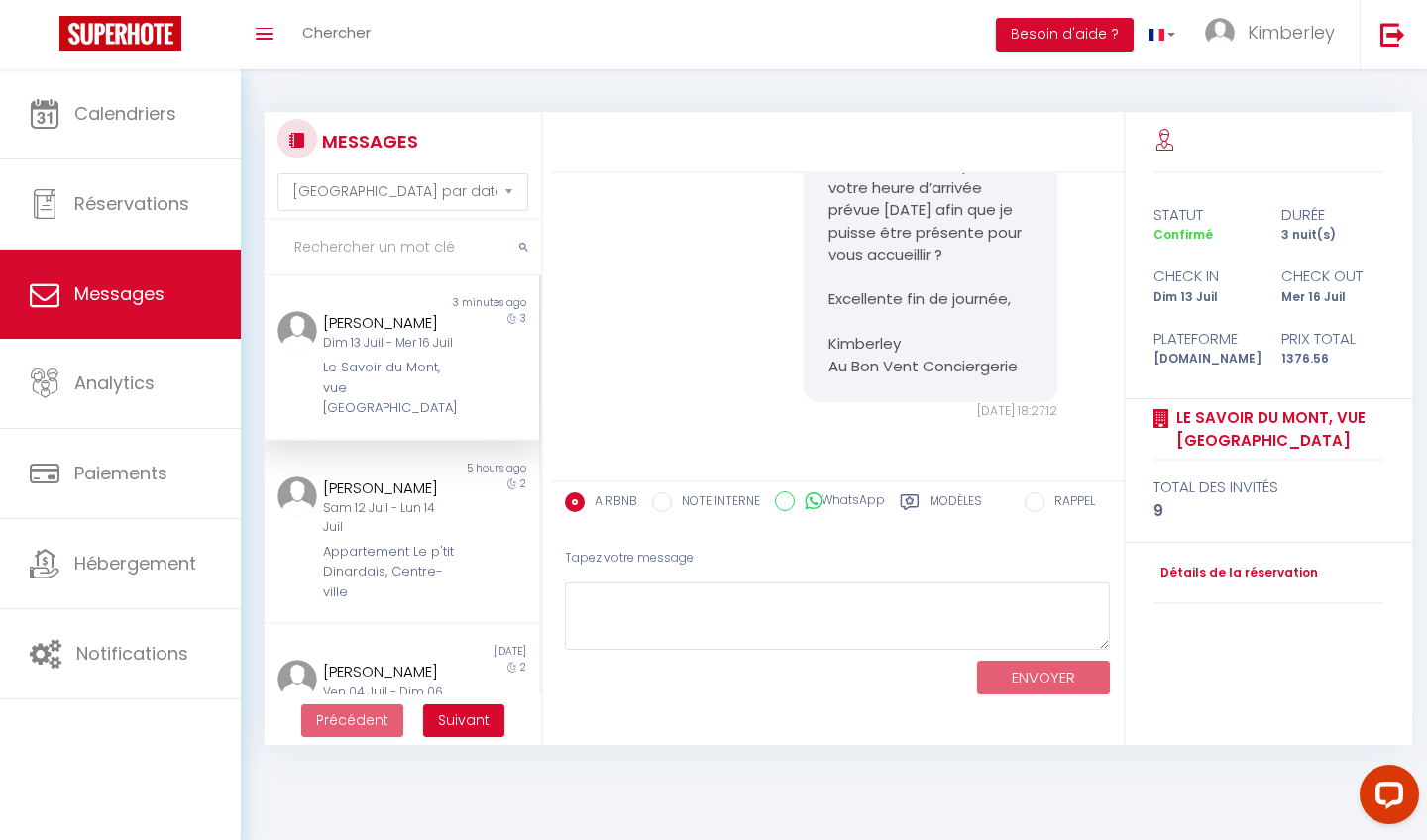 scroll, scrollTop: 8515, scrollLeft: 0, axis: vertical 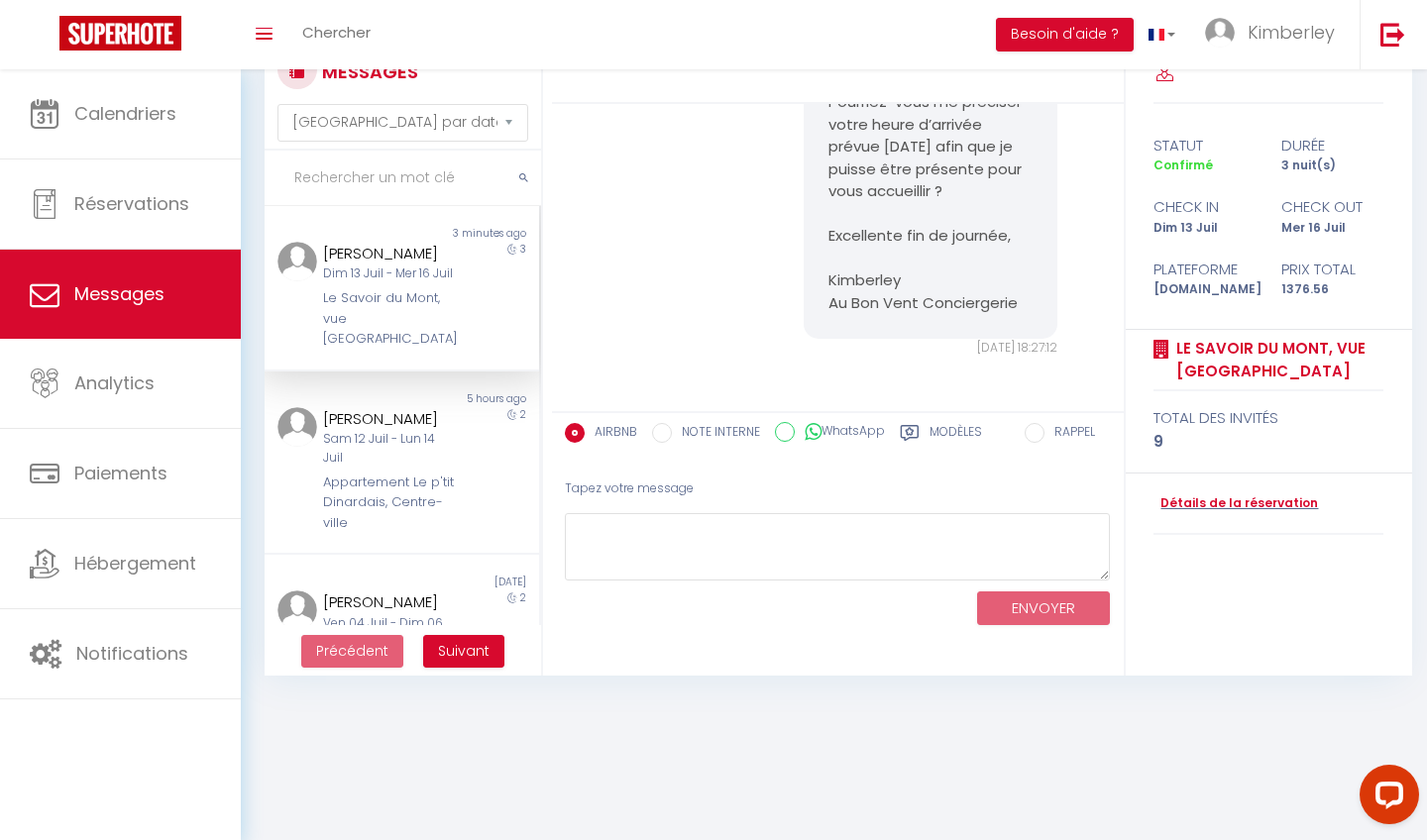 click at bounding box center (1093, 10) 